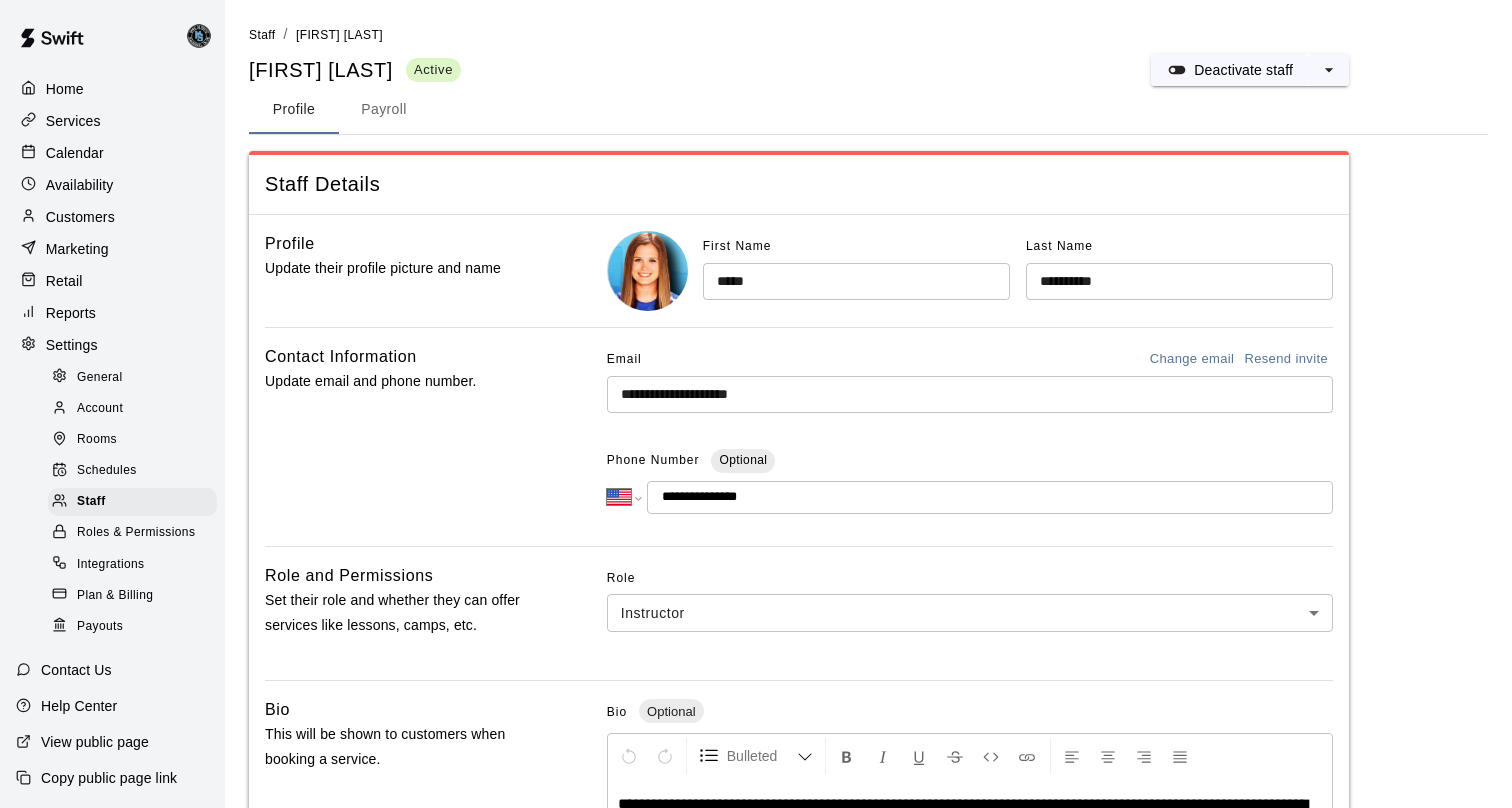 select on "**" 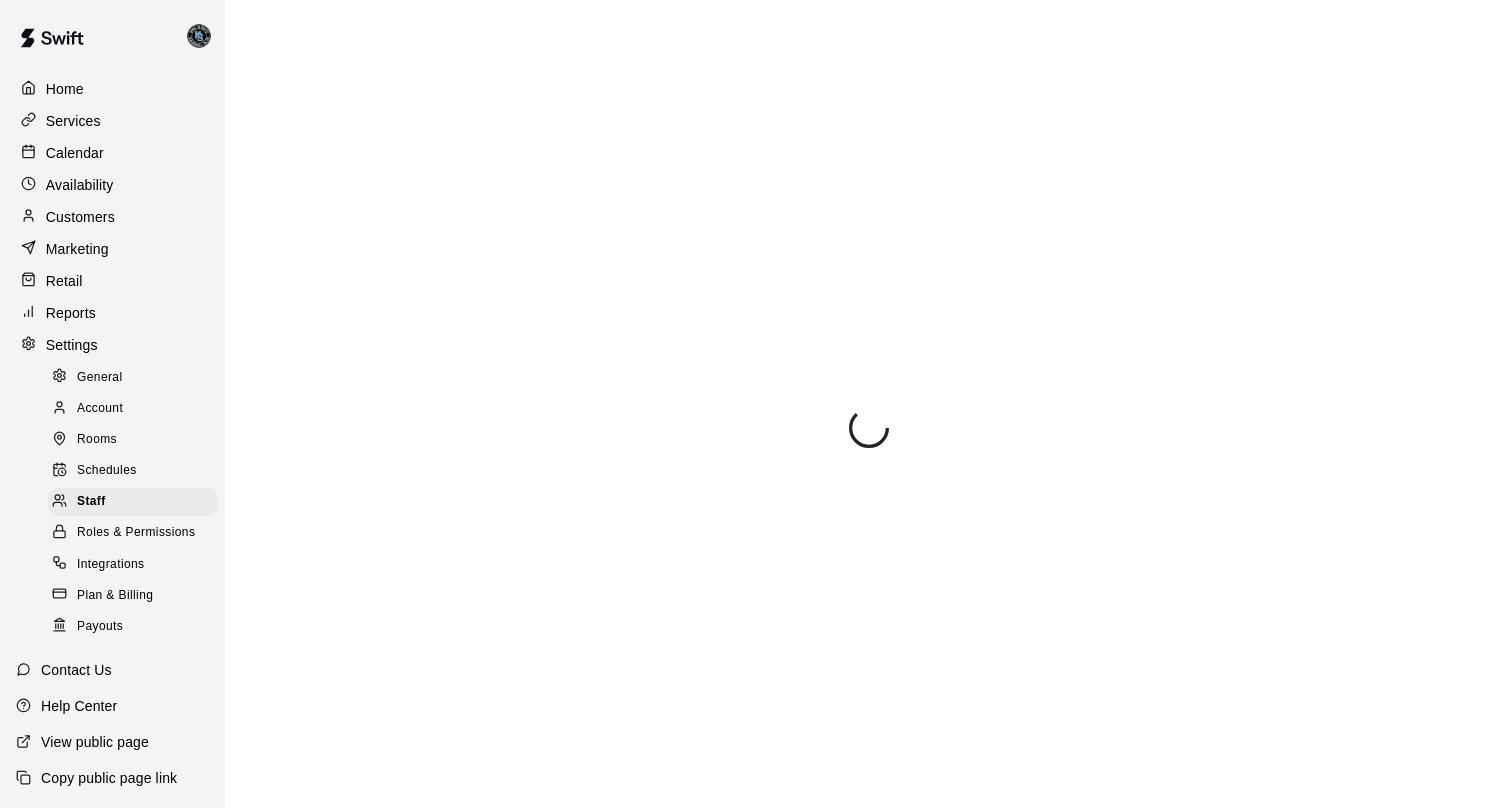 select on "**" 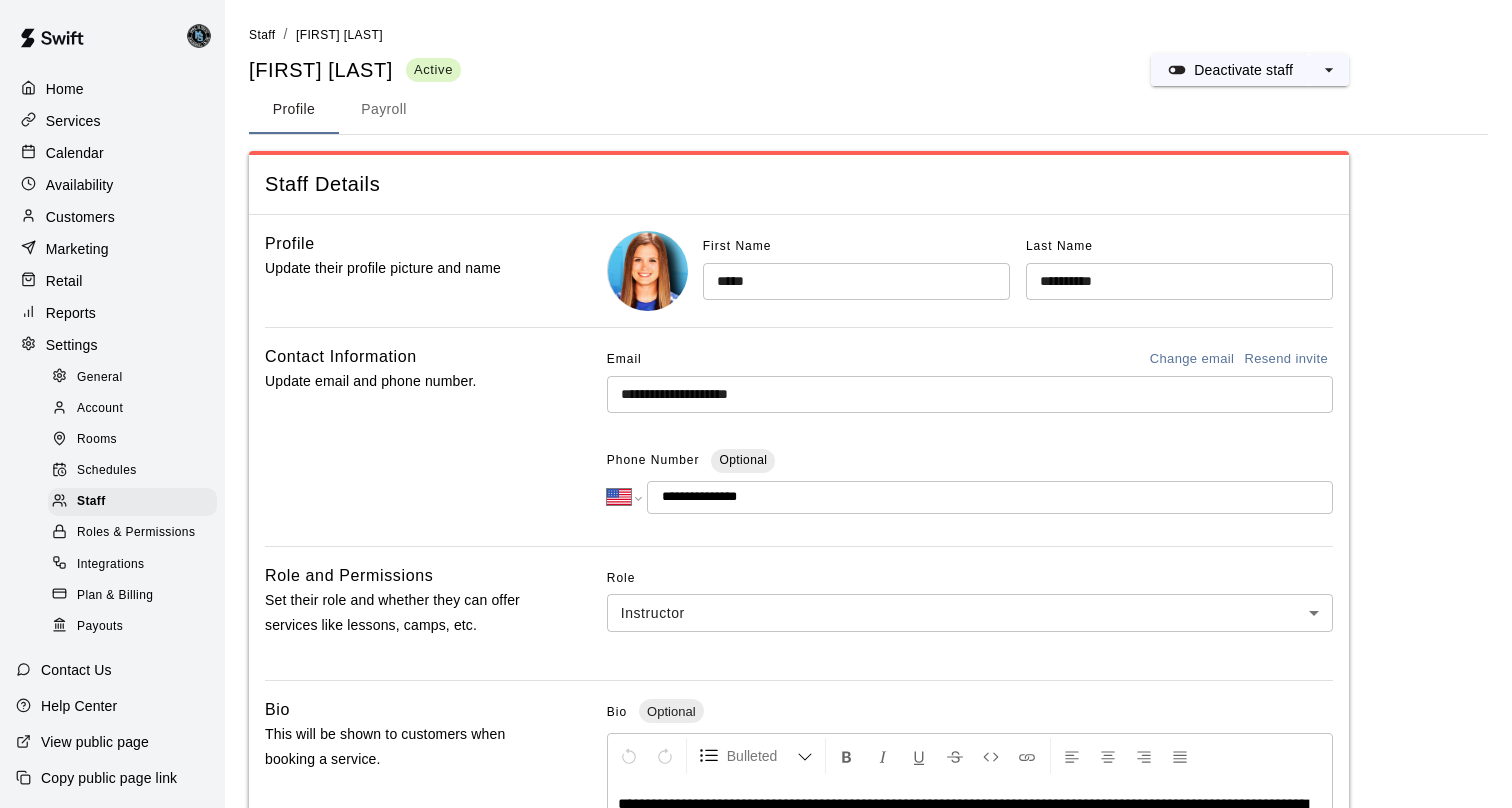 select on "**" 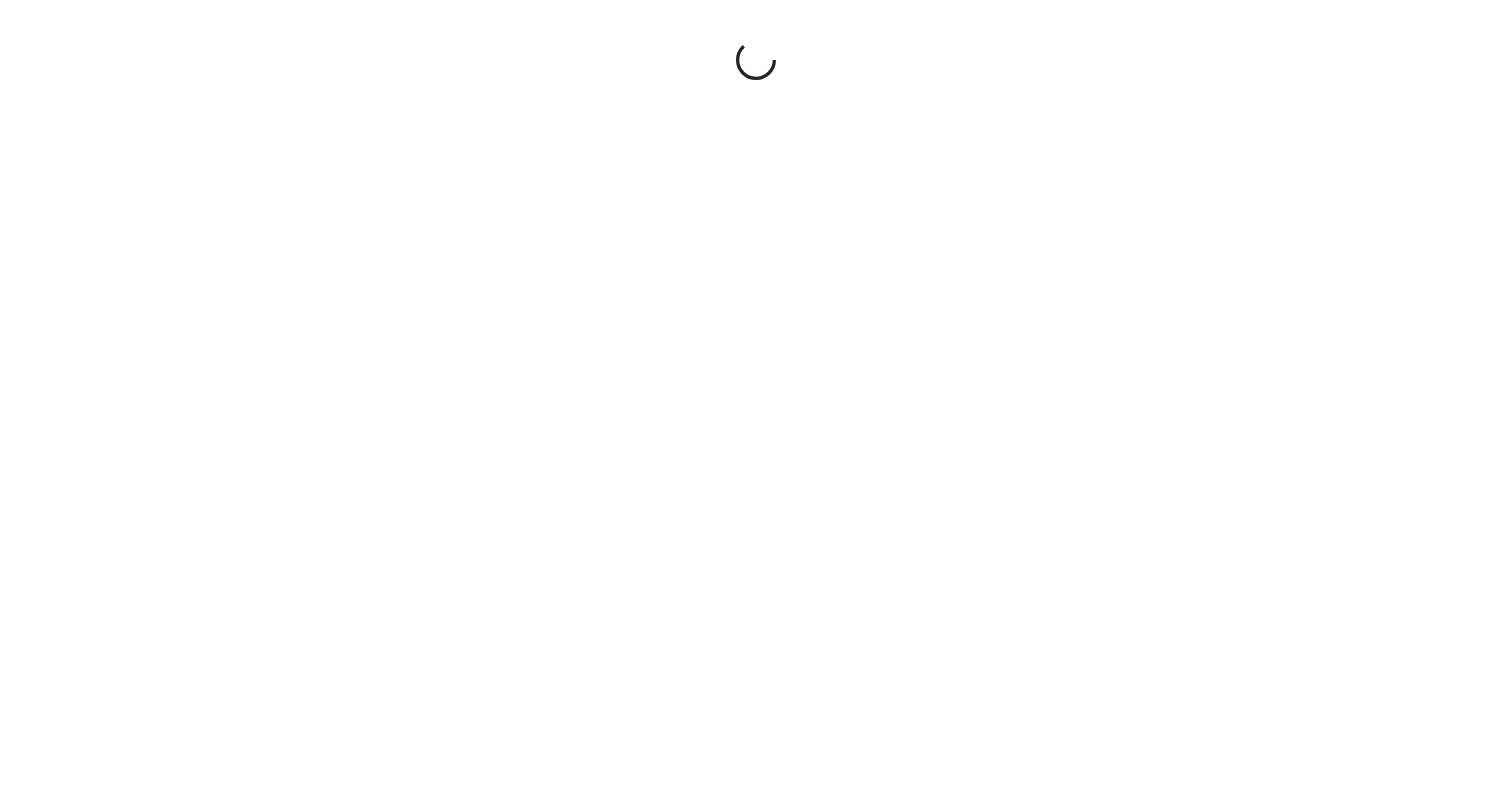 select on "**" 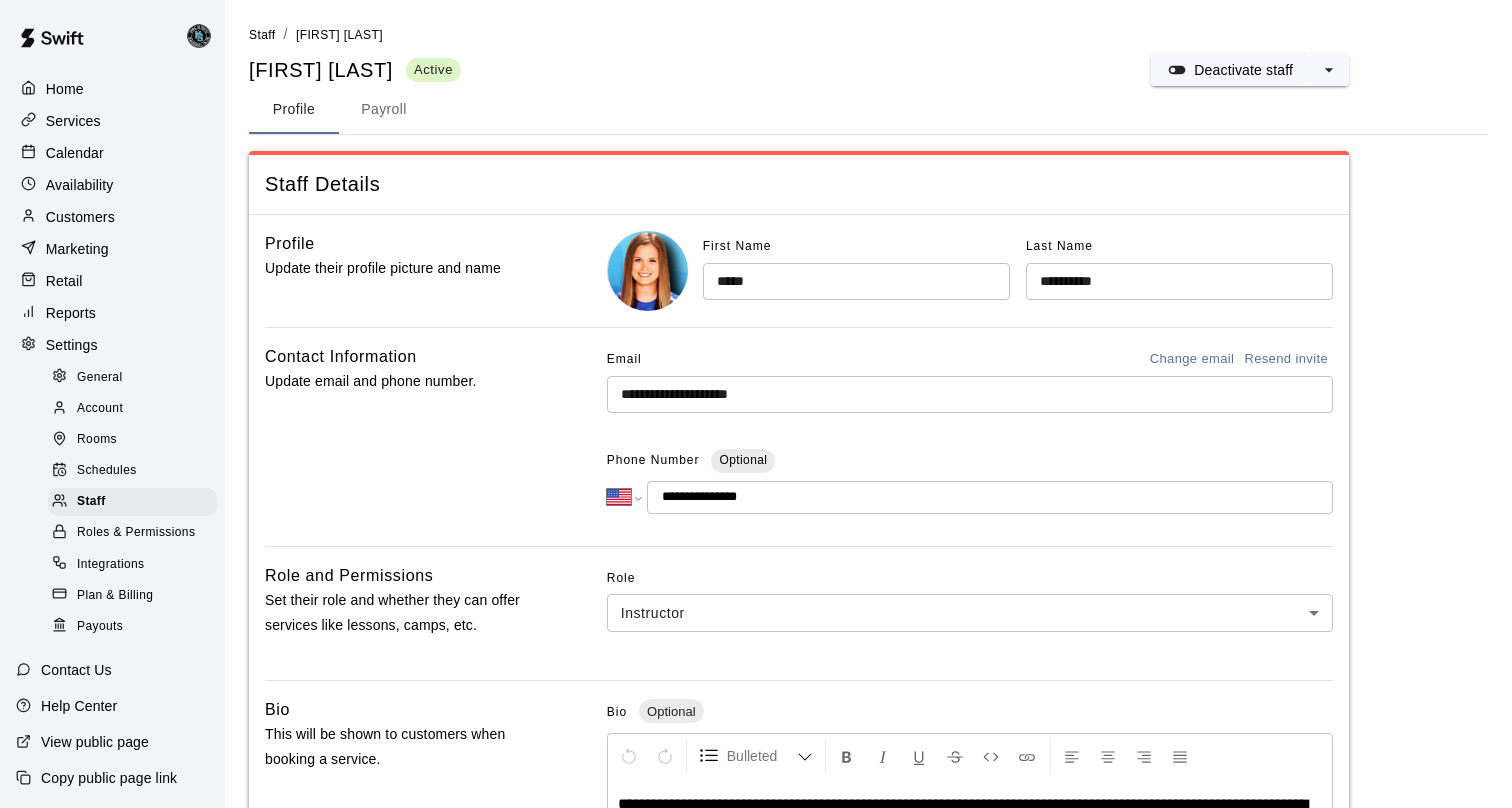select on "**" 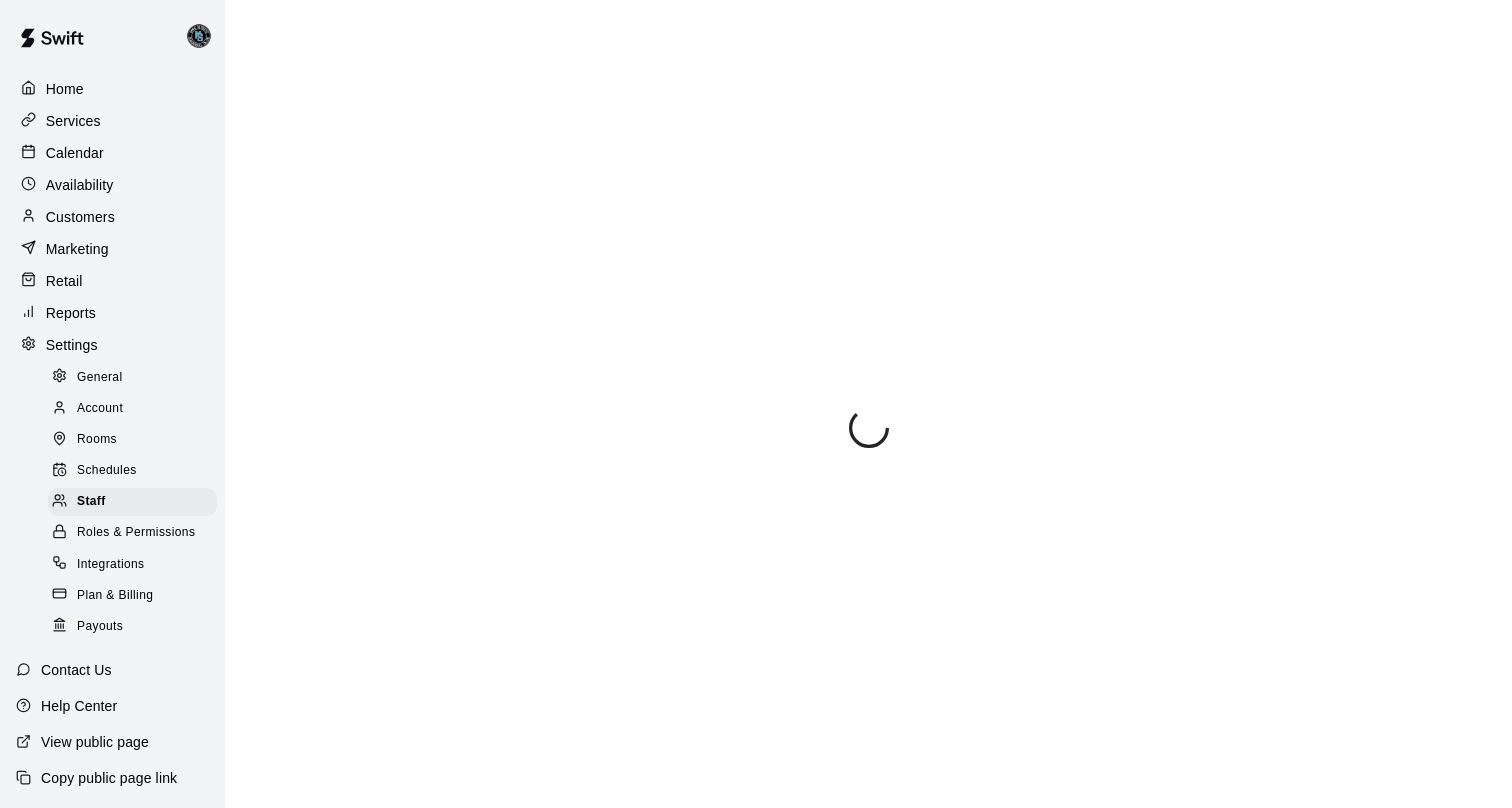 select on "**" 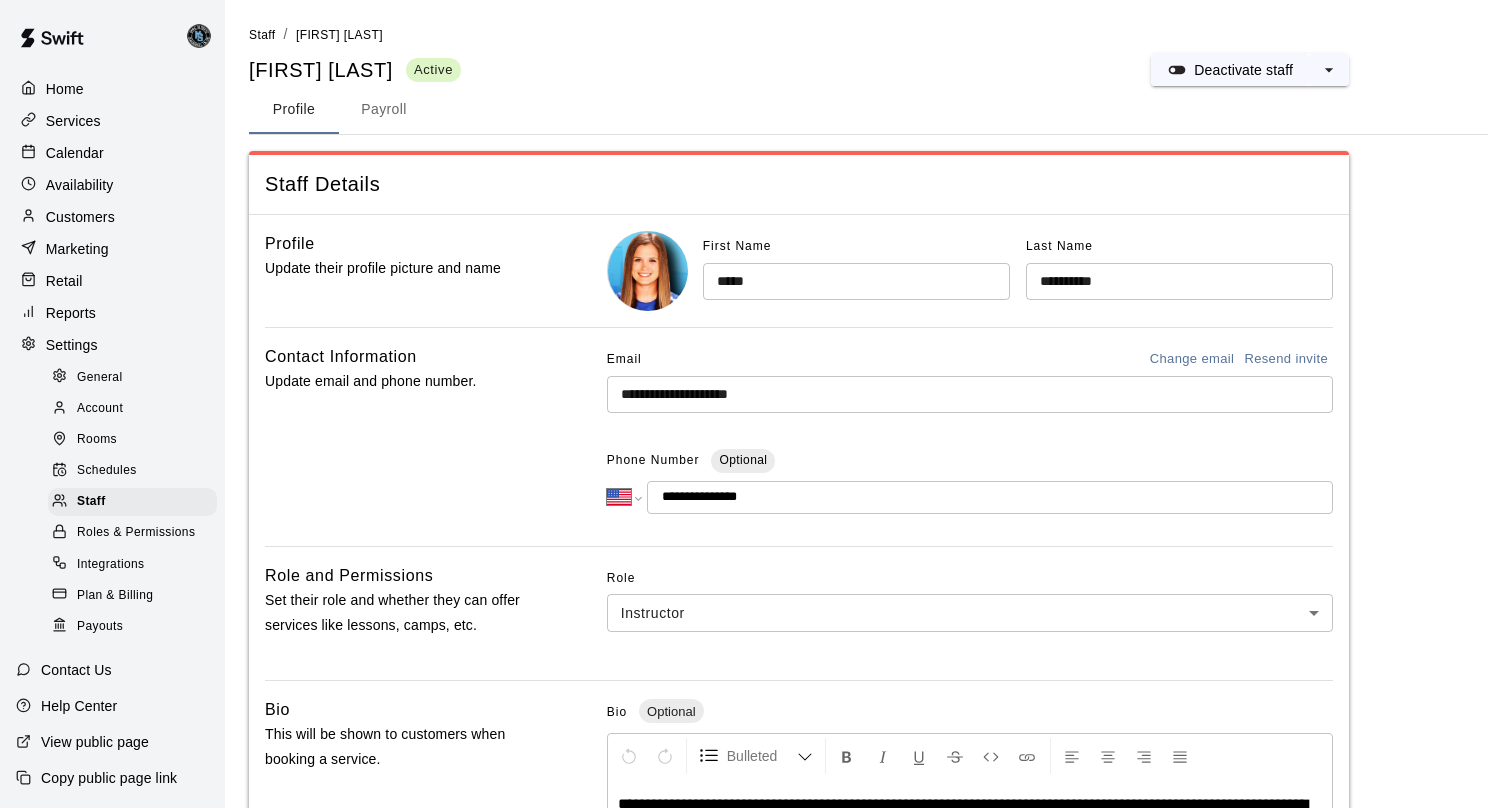select on "**" 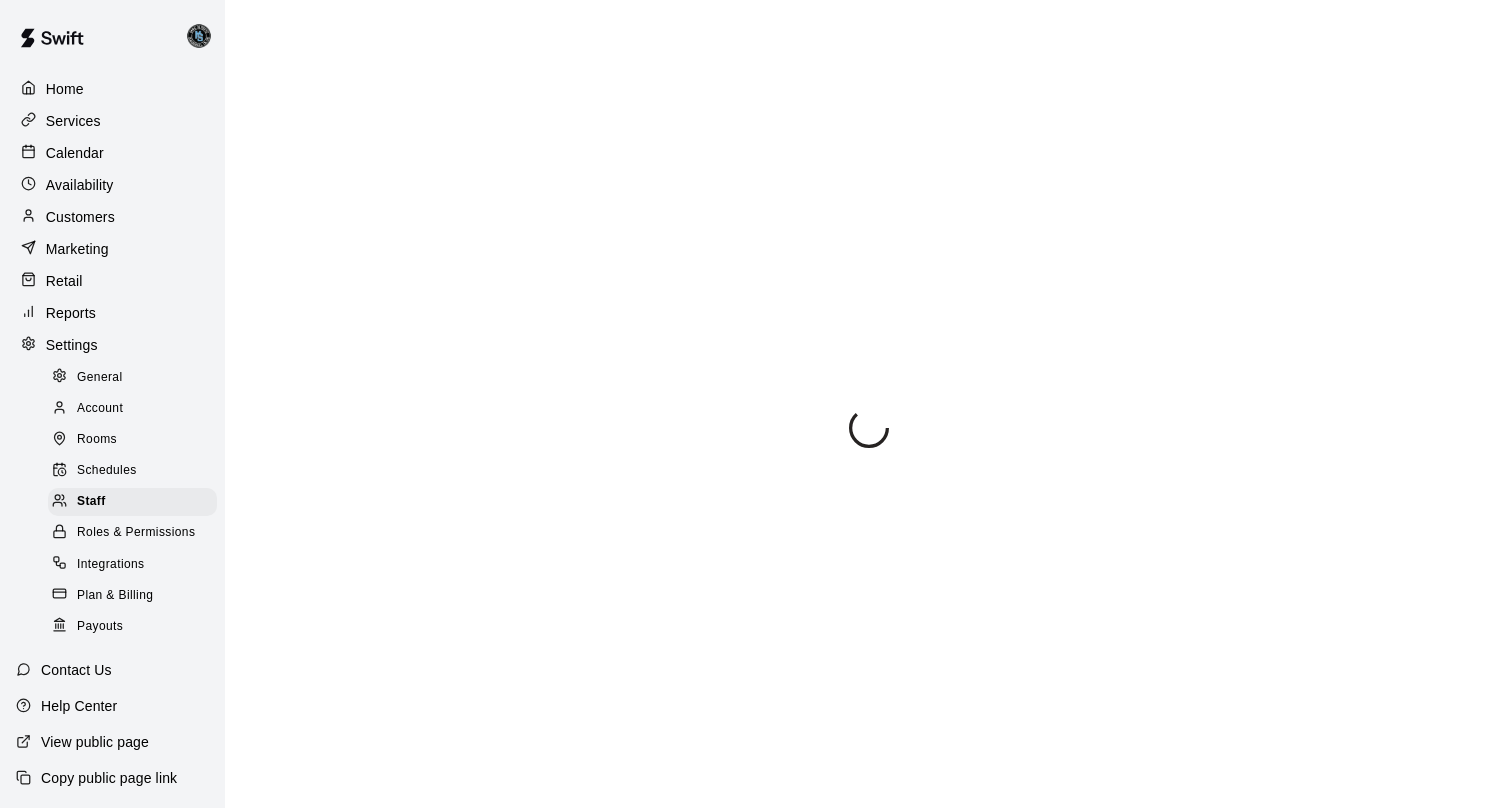 select on "**" 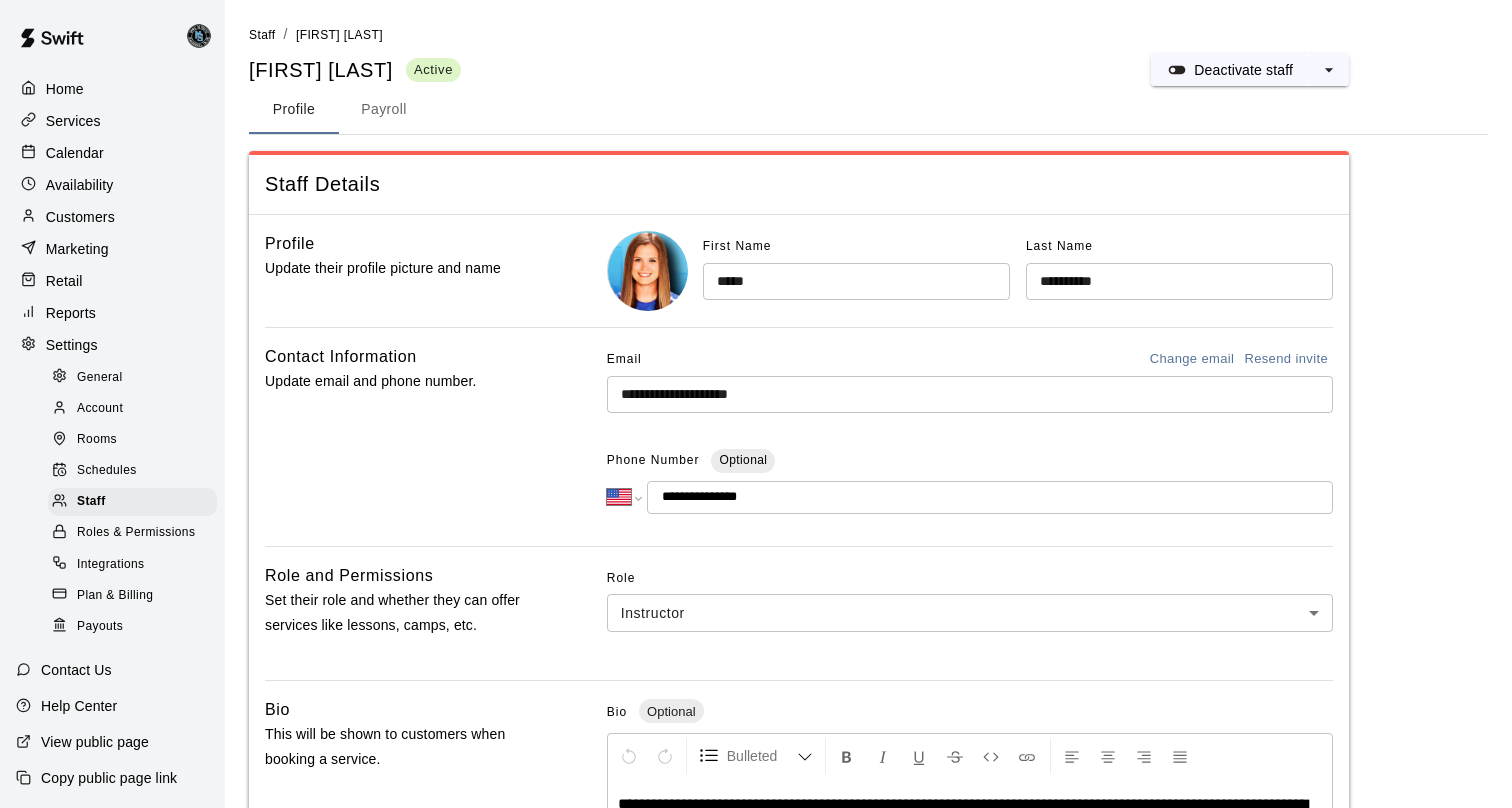 select on "**" 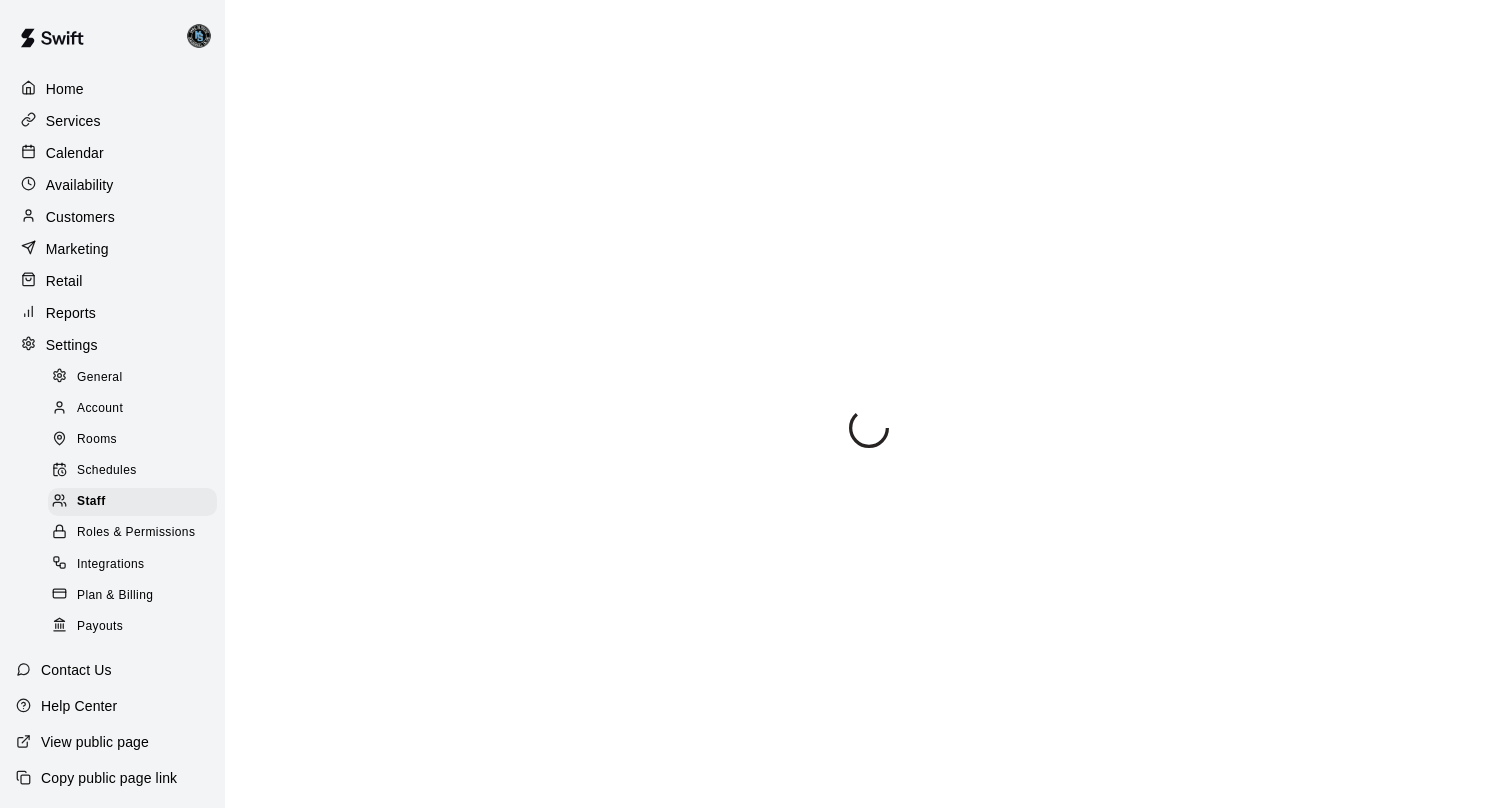 select on "**" 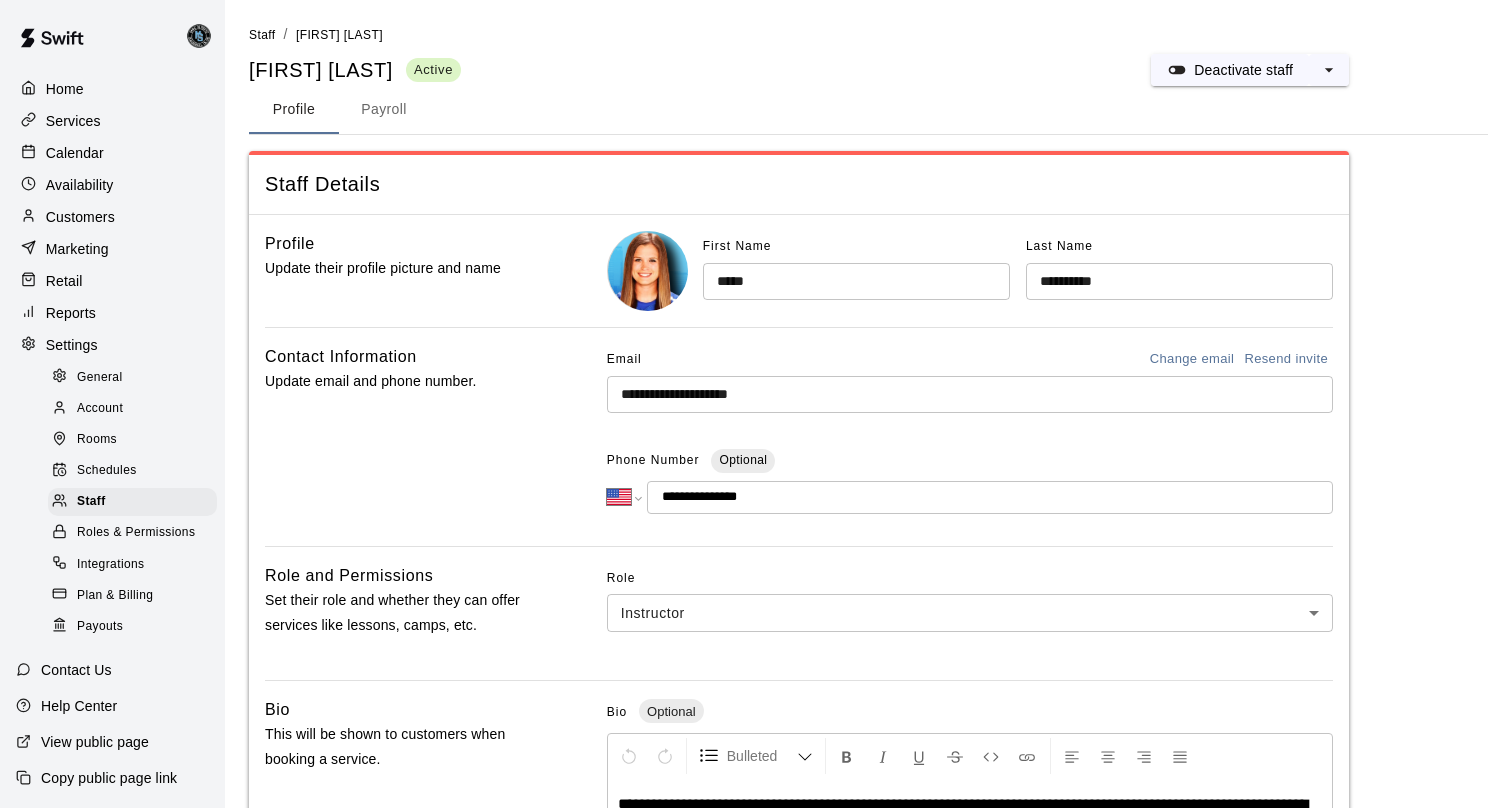 select on "**" 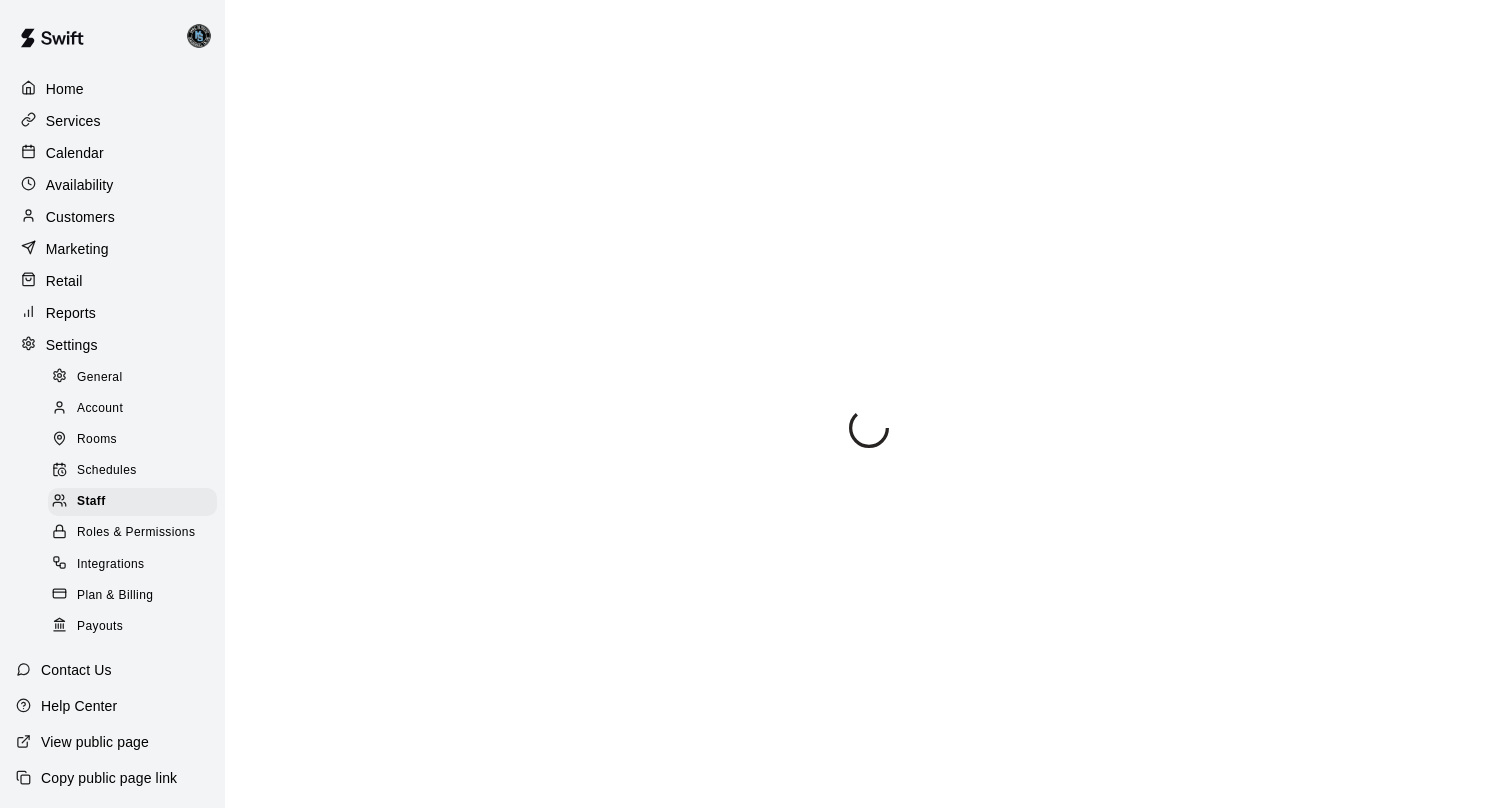 select on "**" 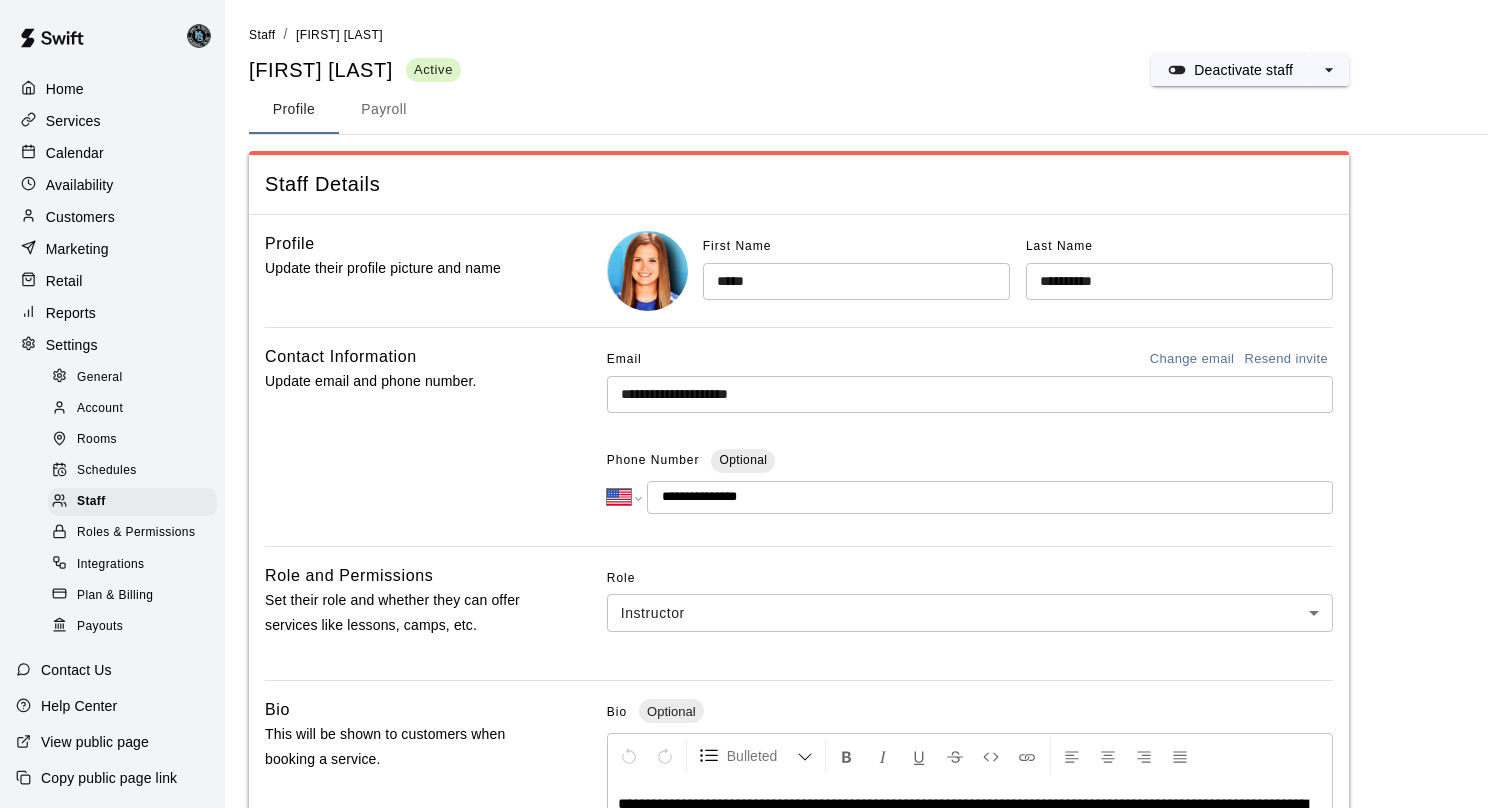 select on "**" 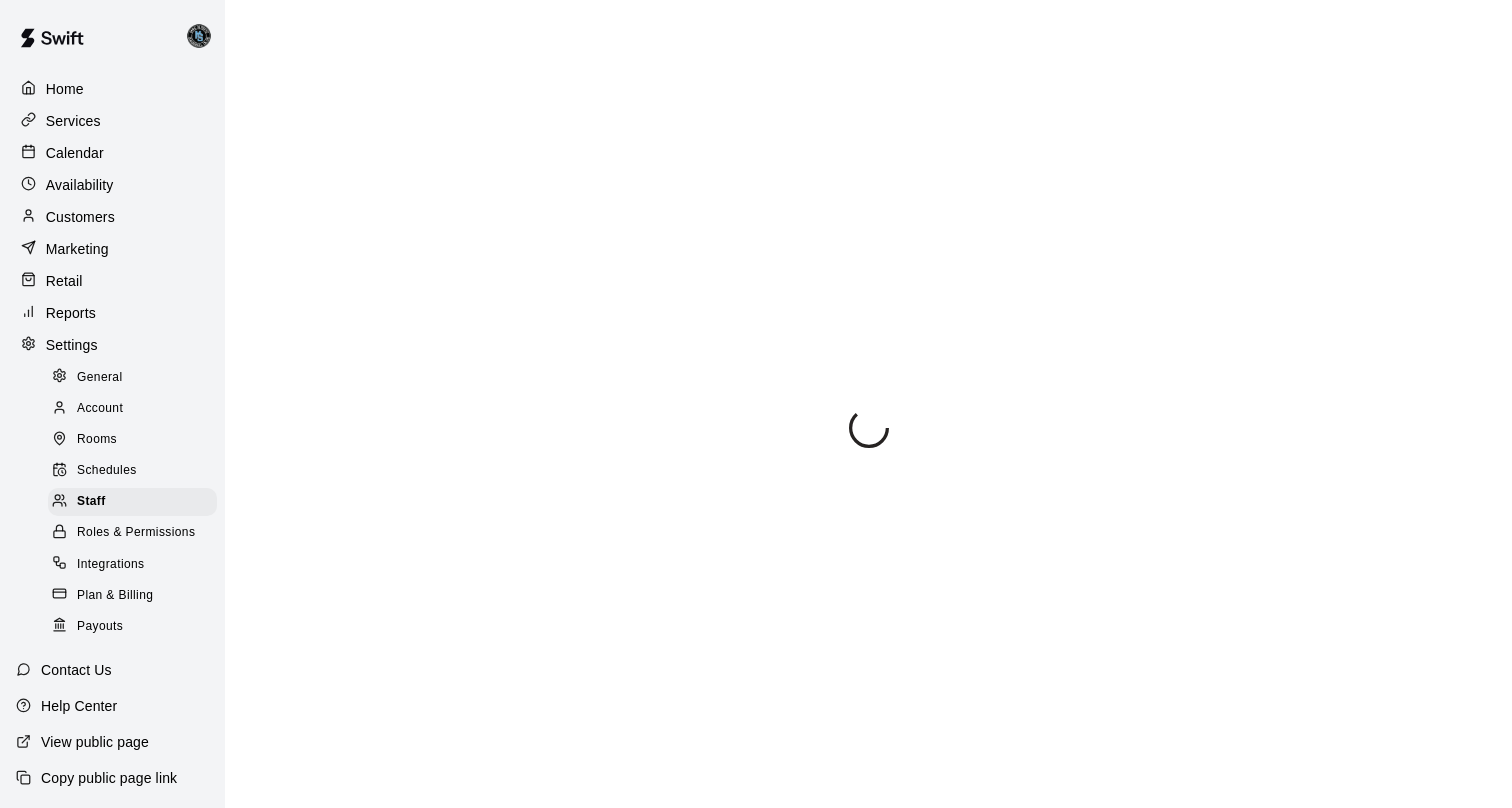 select on "**" 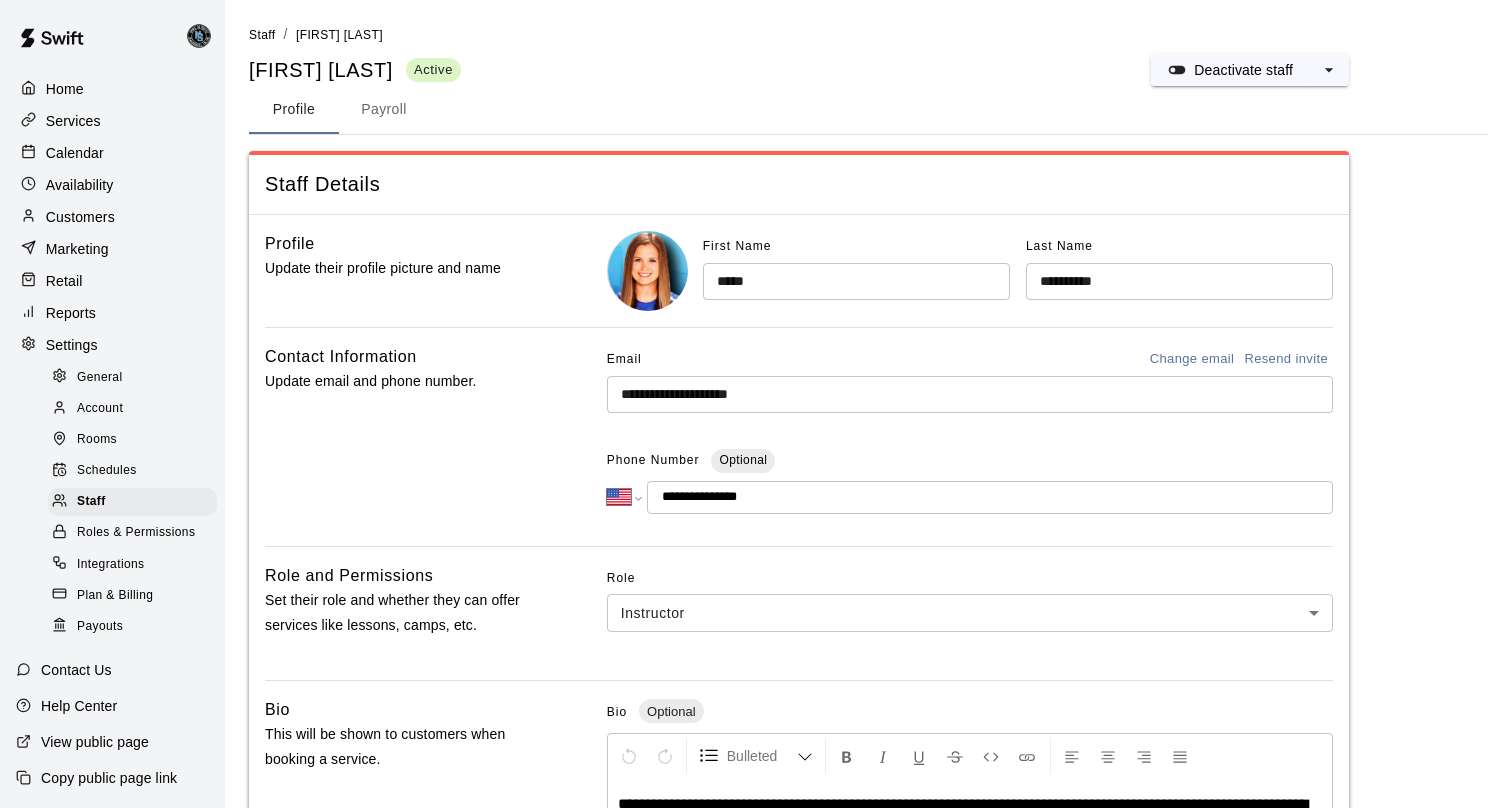 select on "**" 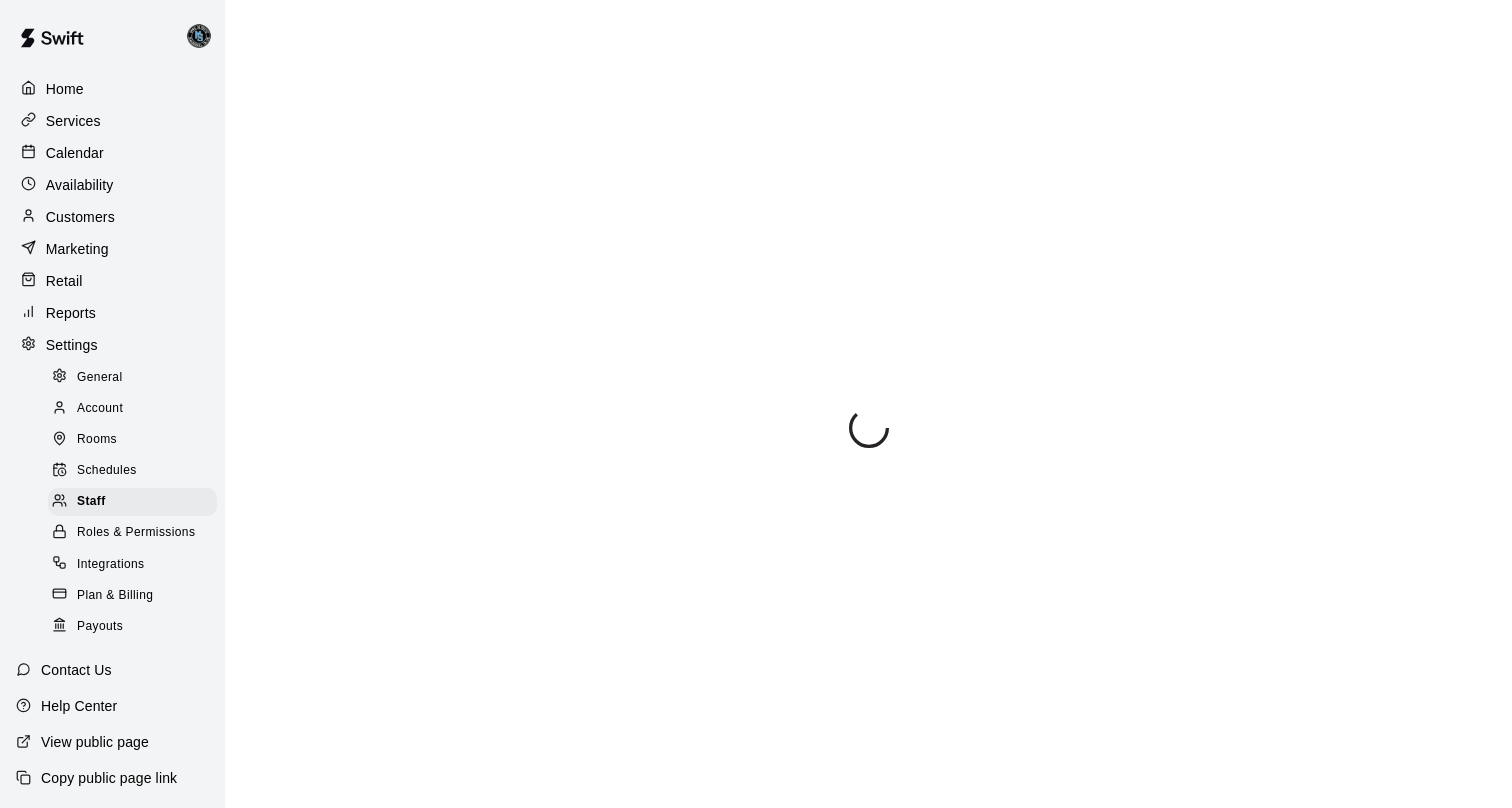 select on "**" 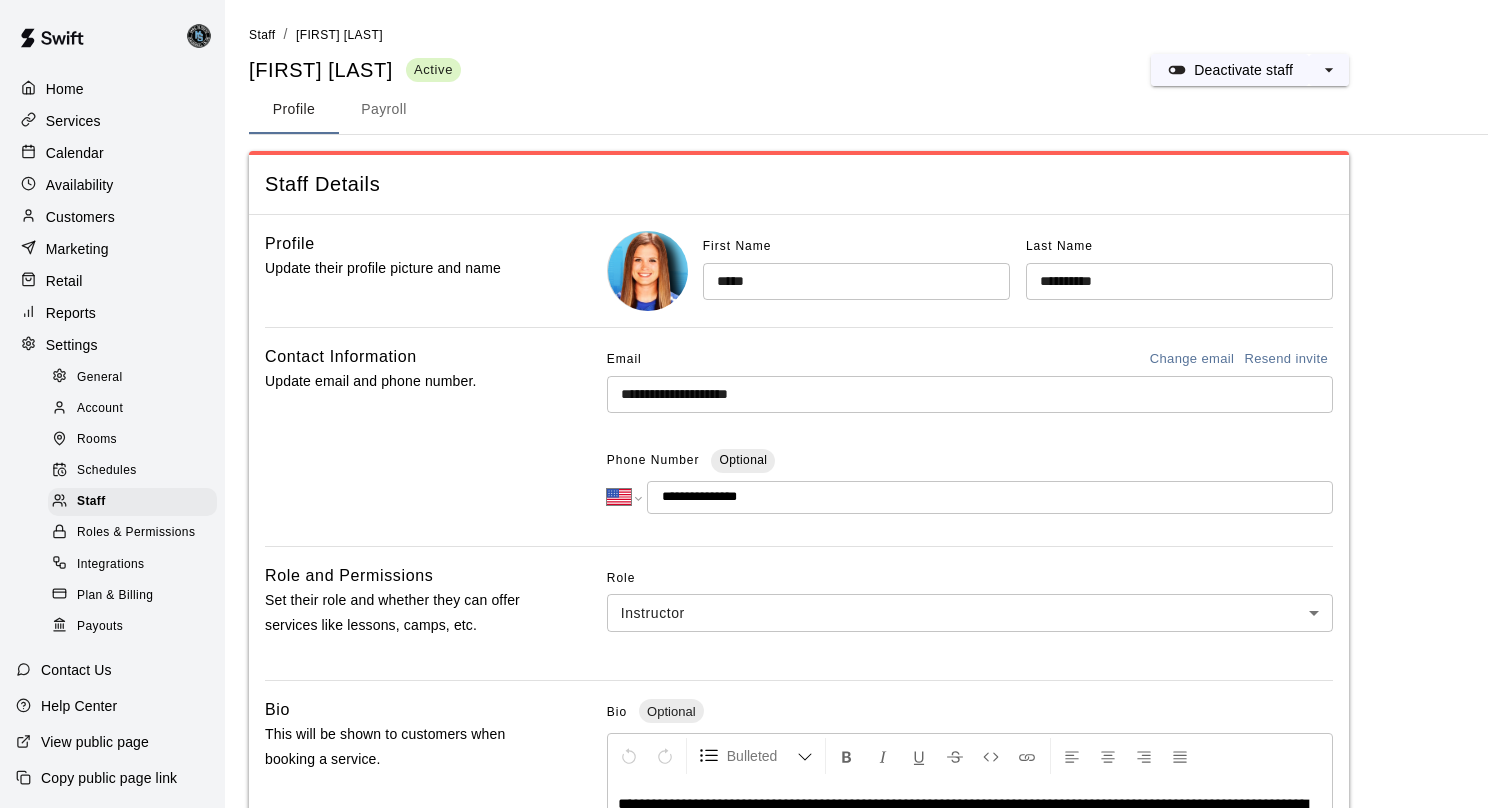select on "**" 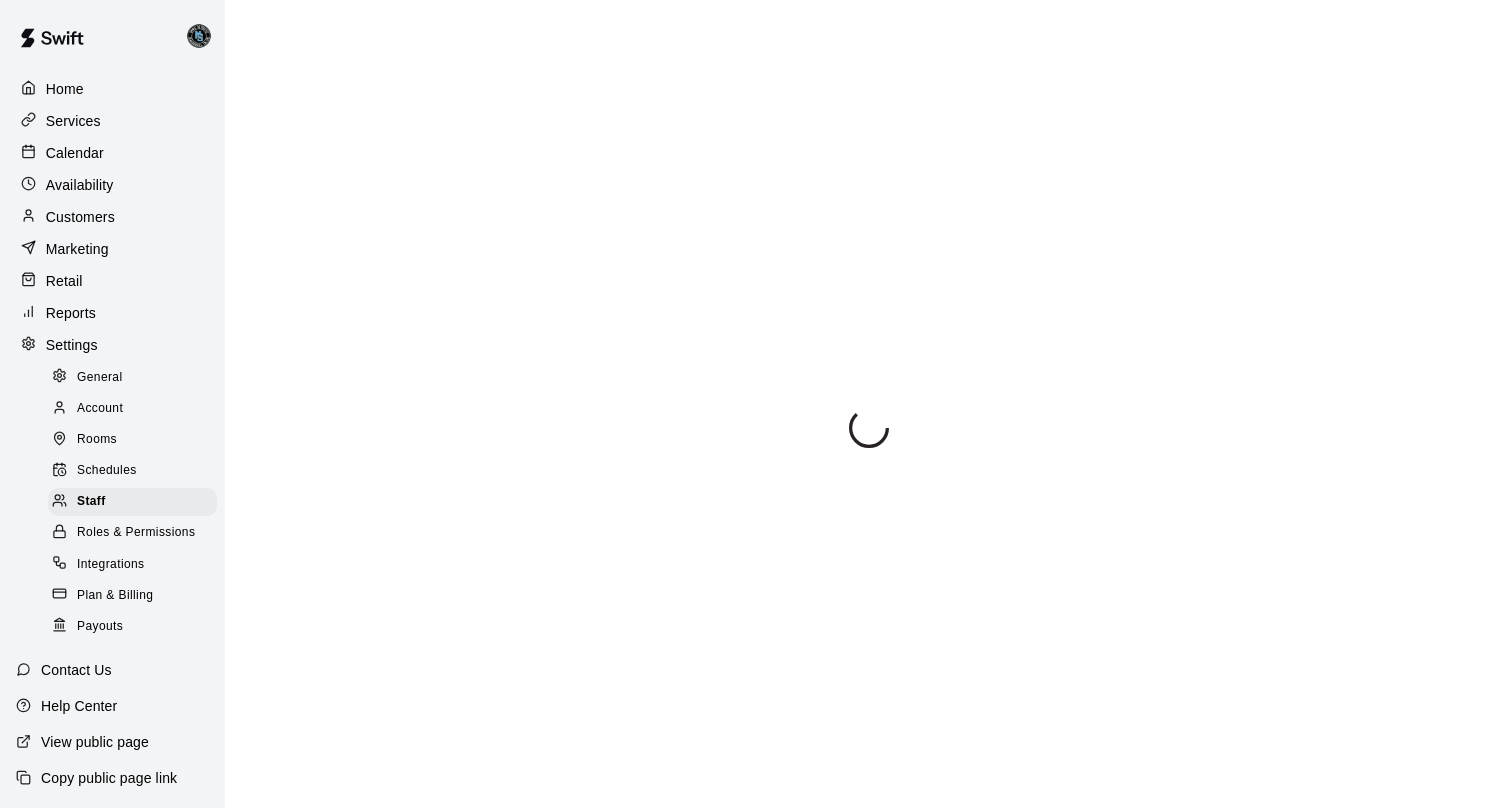 select on "**" 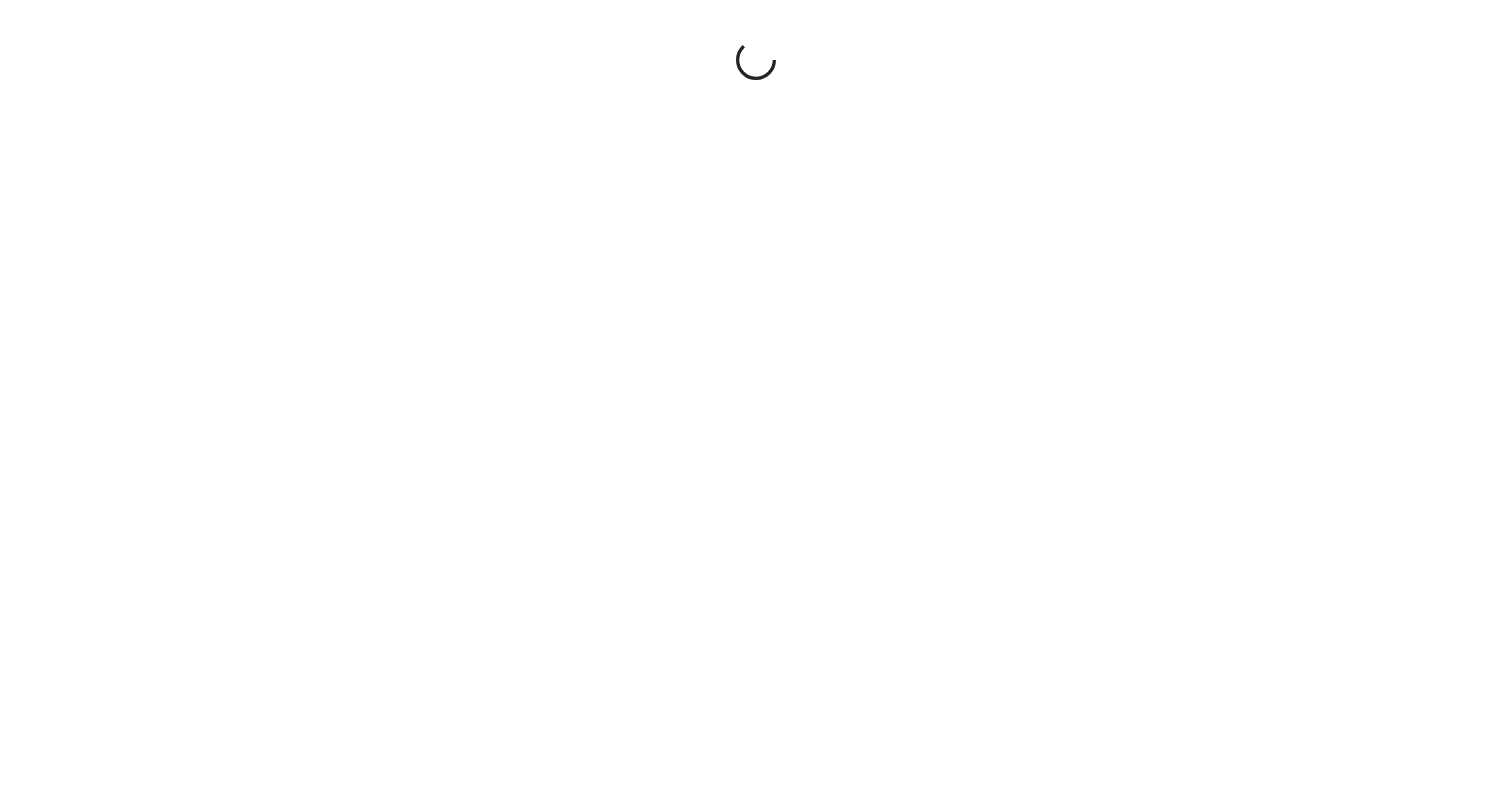 select on "**" 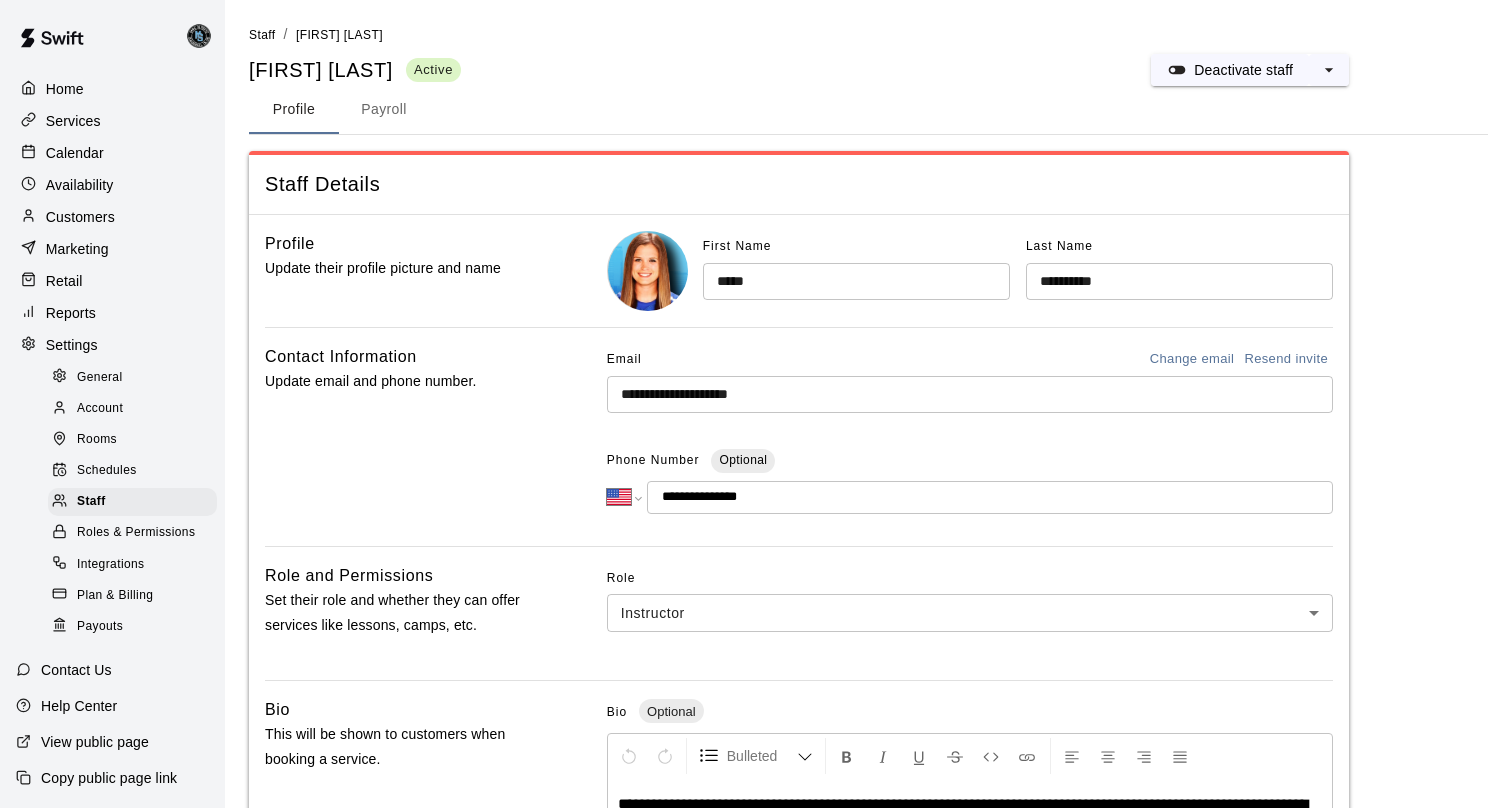 select on "**" 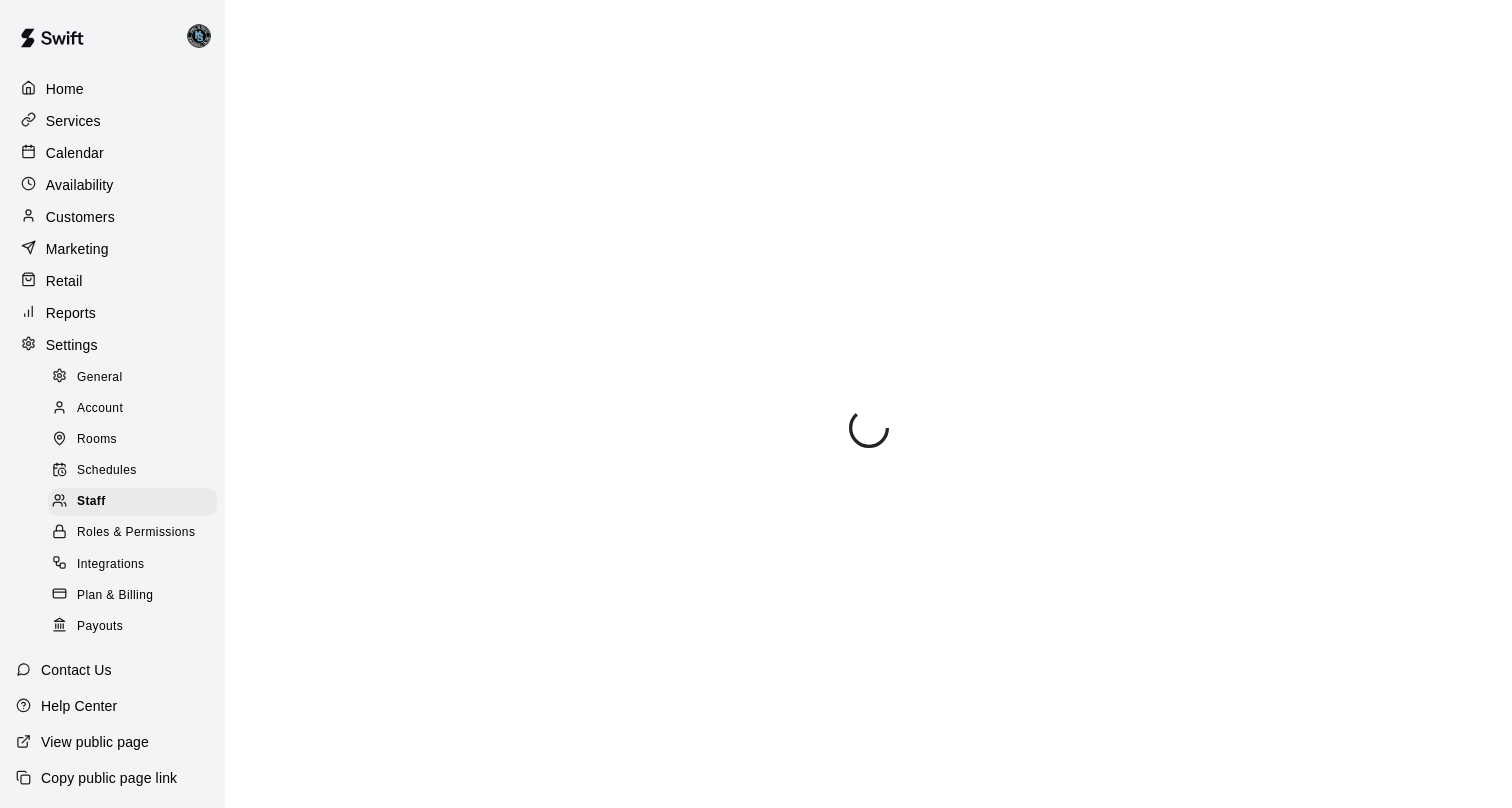 select on "**" 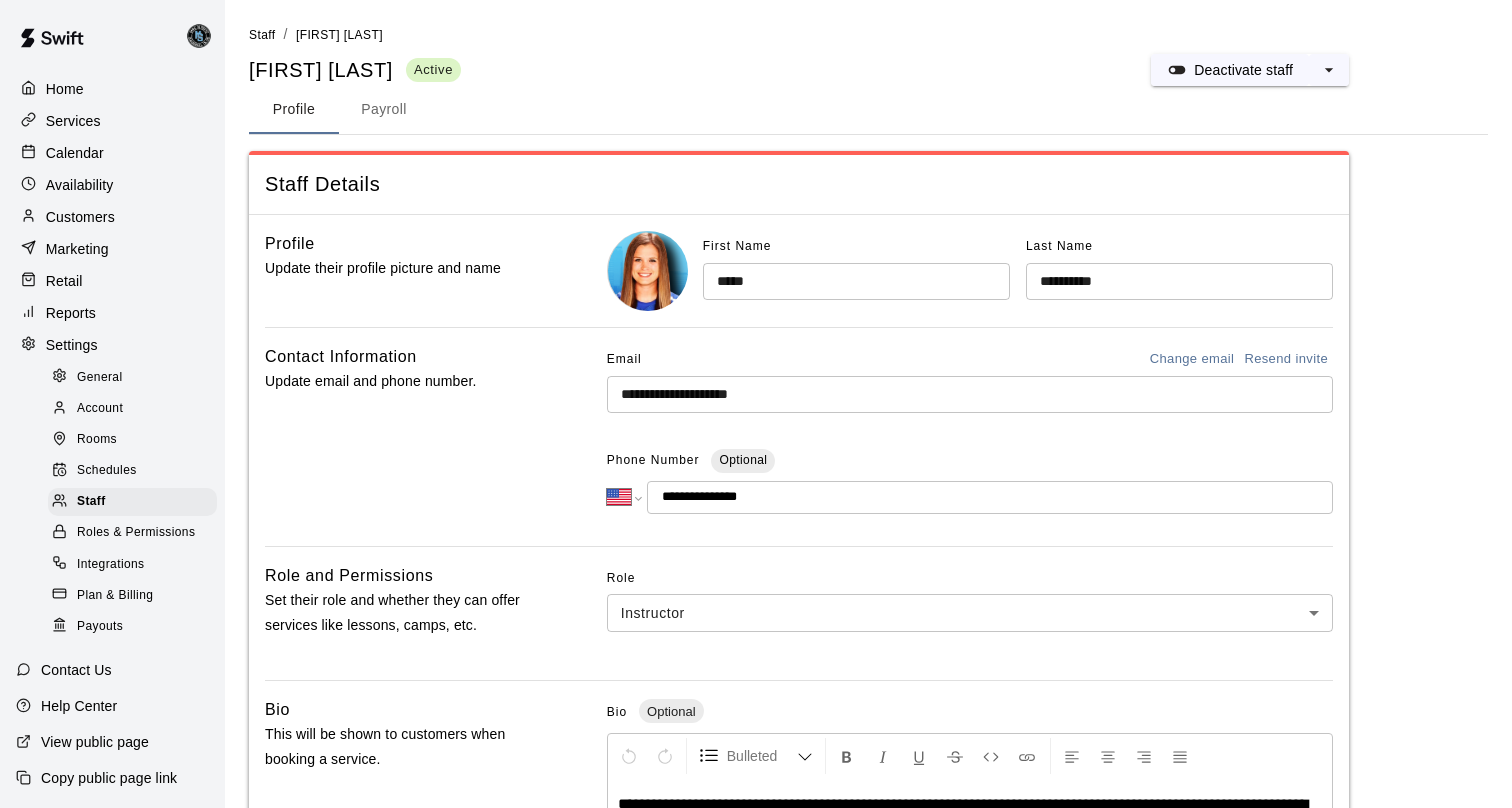 select on "**" 